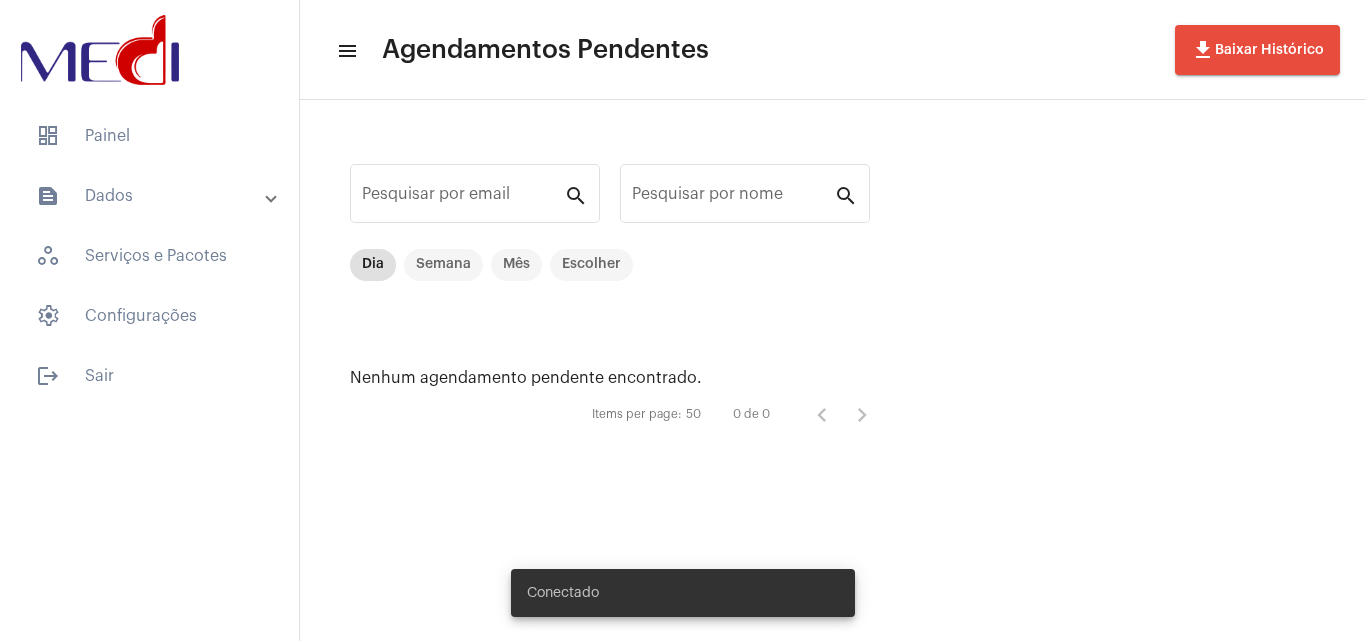 scroll, scrollTop: 0, scrollLeft: 0, axis: both 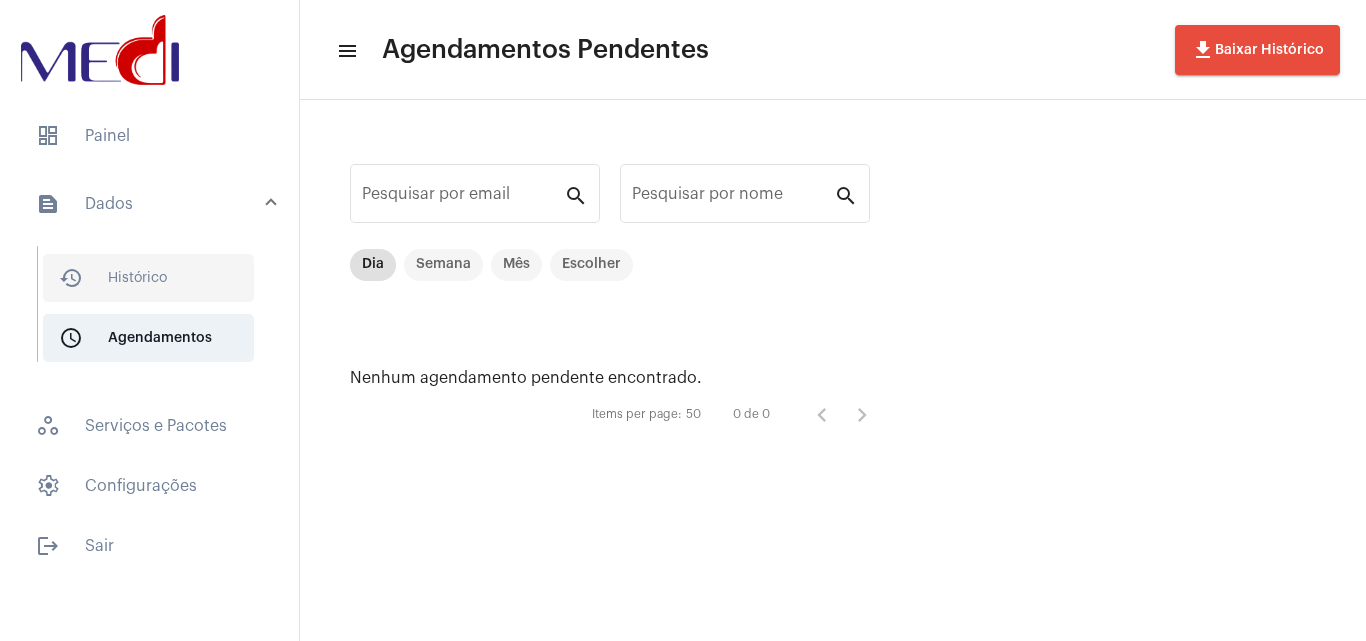 click on "history_outlined  Histórico" at bounding box center [148, 278] 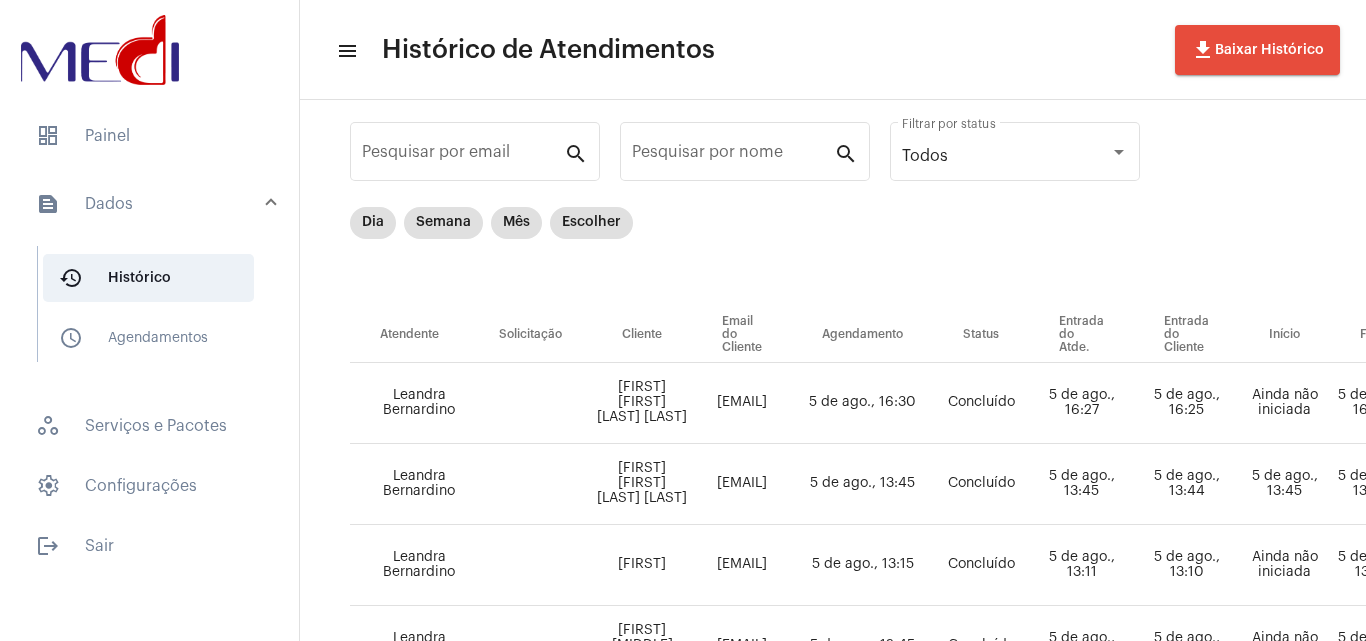 scroll, scrollTop: 0, scrollLeft: 0, axis: both 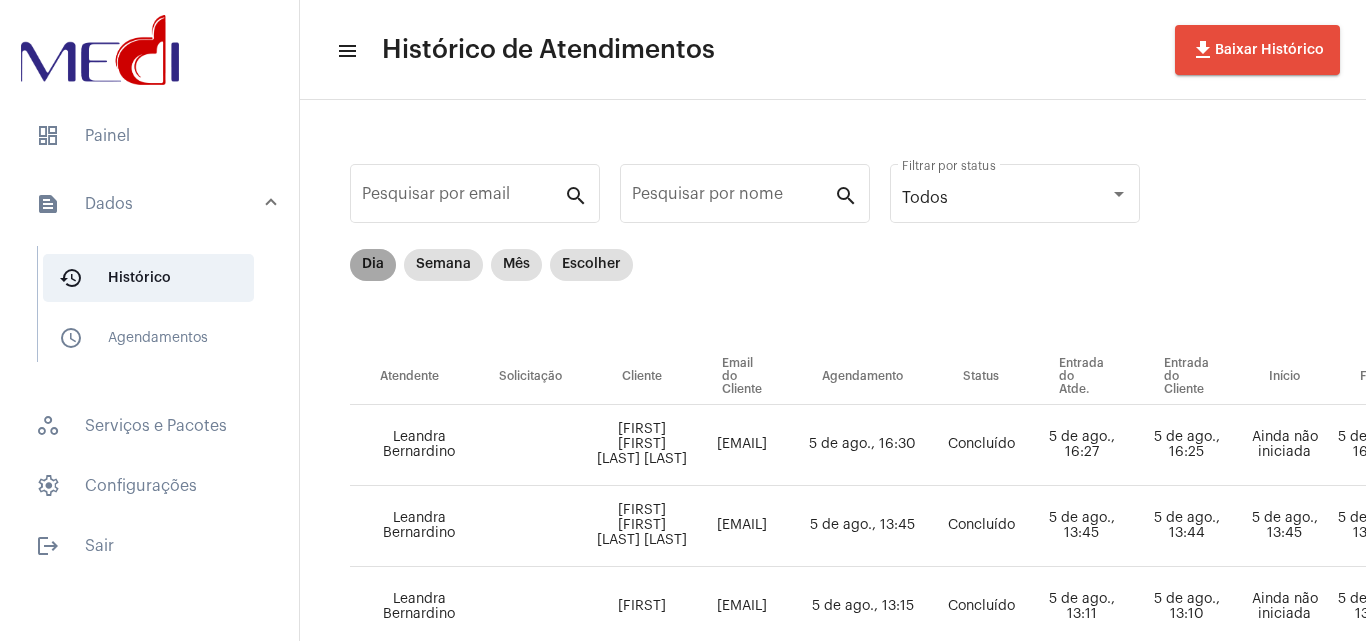 click on "Dia" at bounding box center [373, 265] 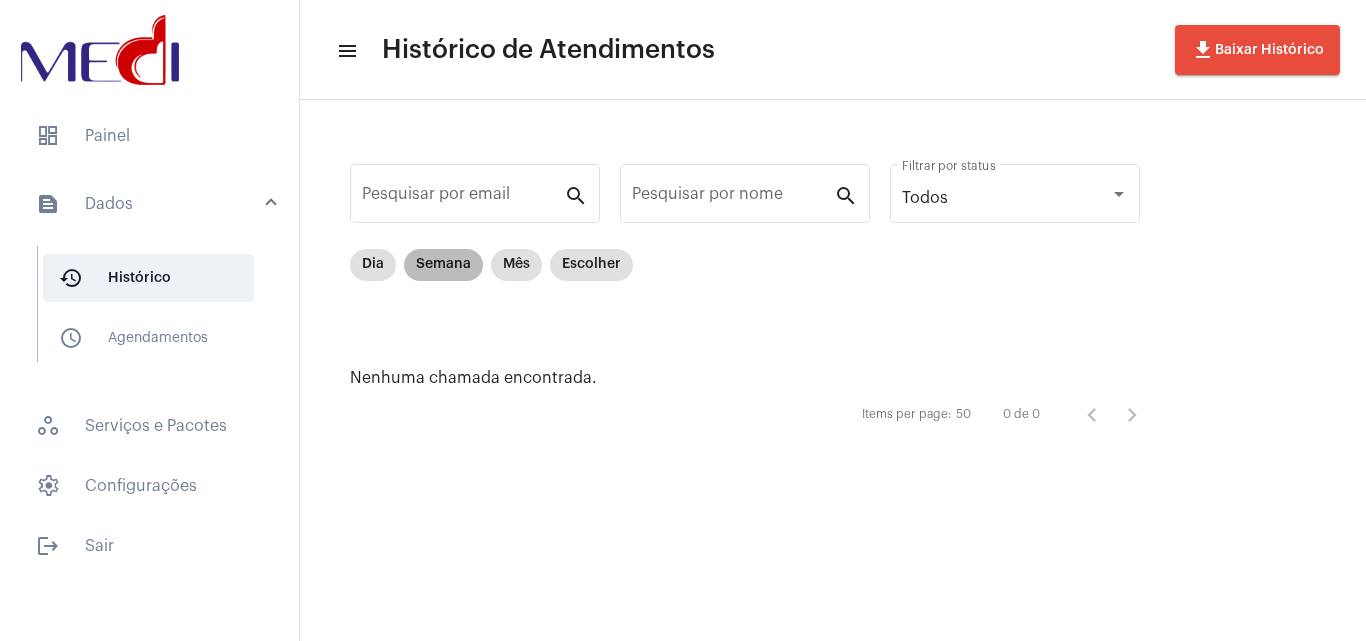 click on "Semana" at bounding box center [443, 265] 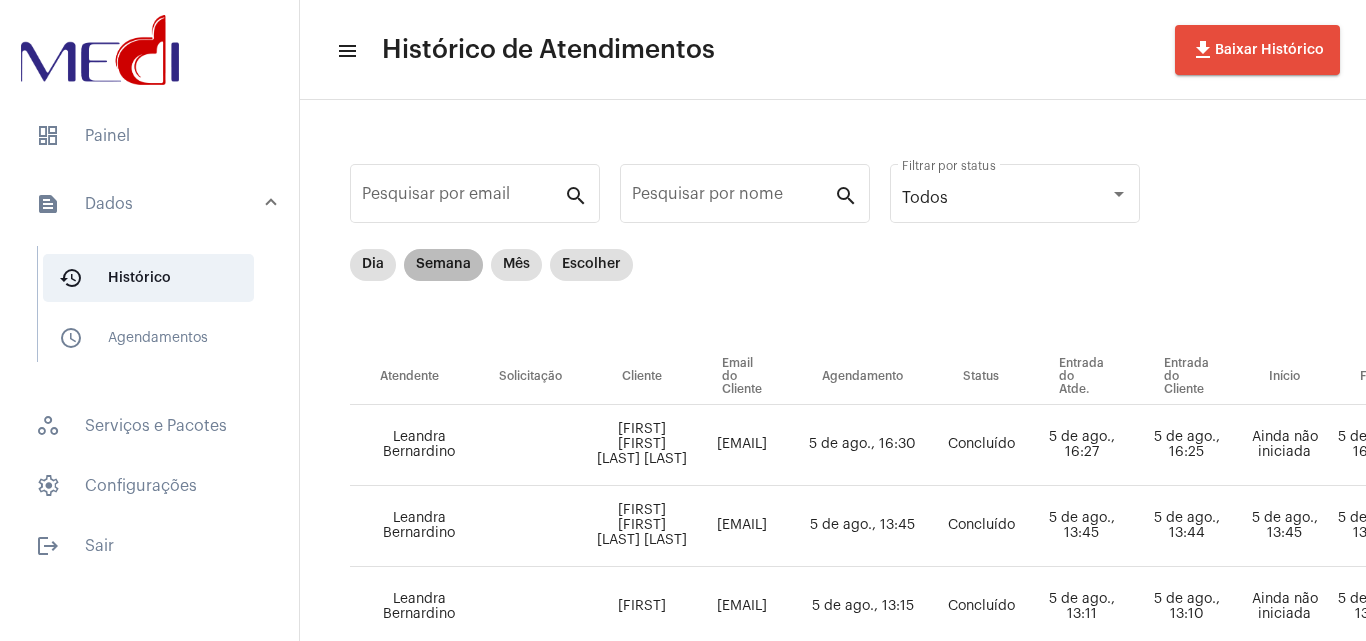 scroll, scrollTop: 100, scrollLeft: 0, axis: vertical 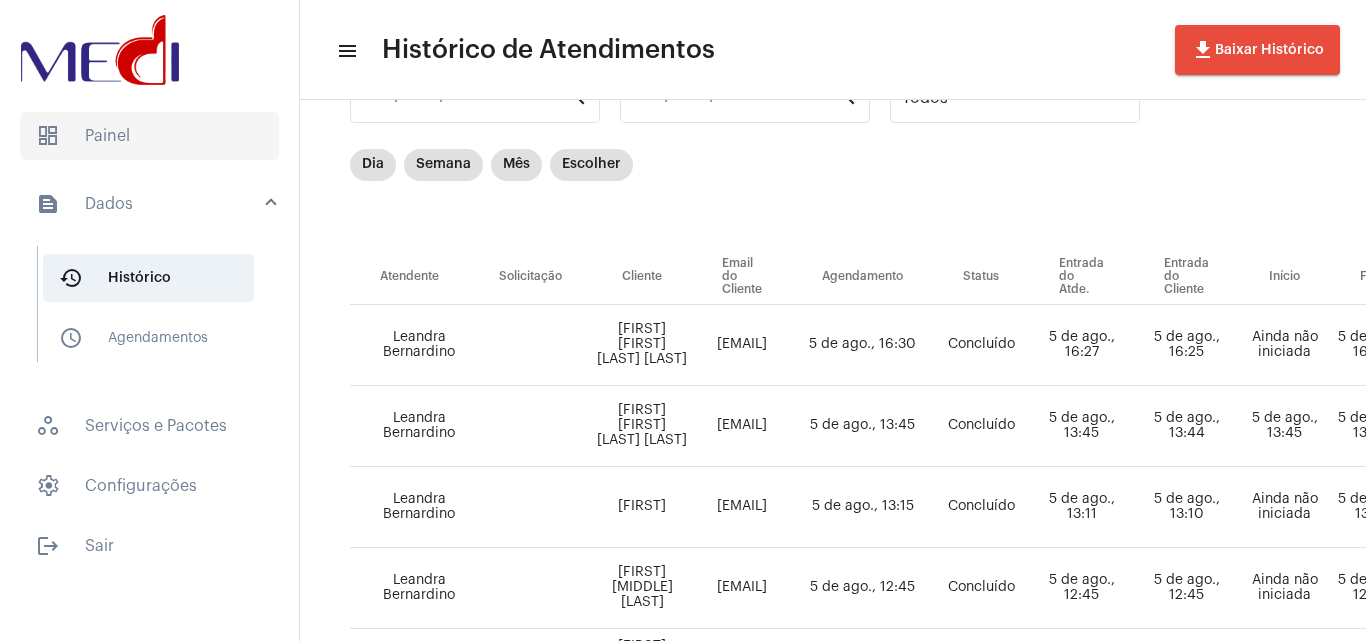 click on "dashboard   Painel" 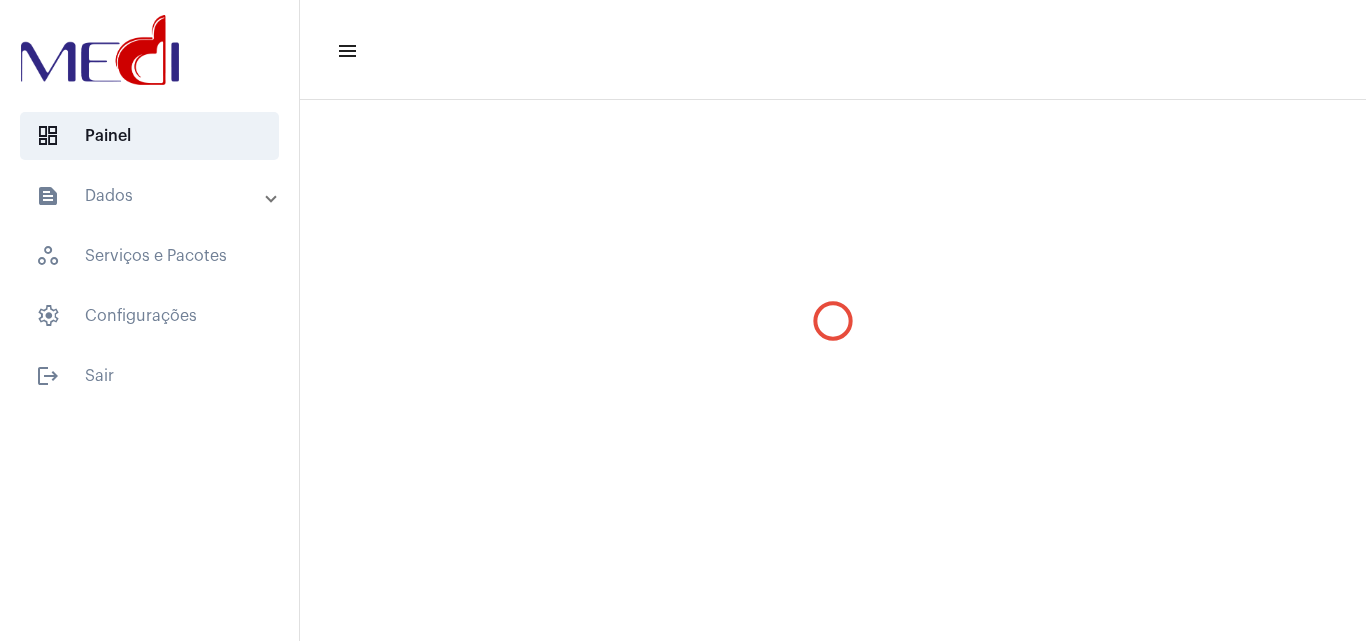 scroll, scrollTop: 0, scrollLeft: 0, axis: both 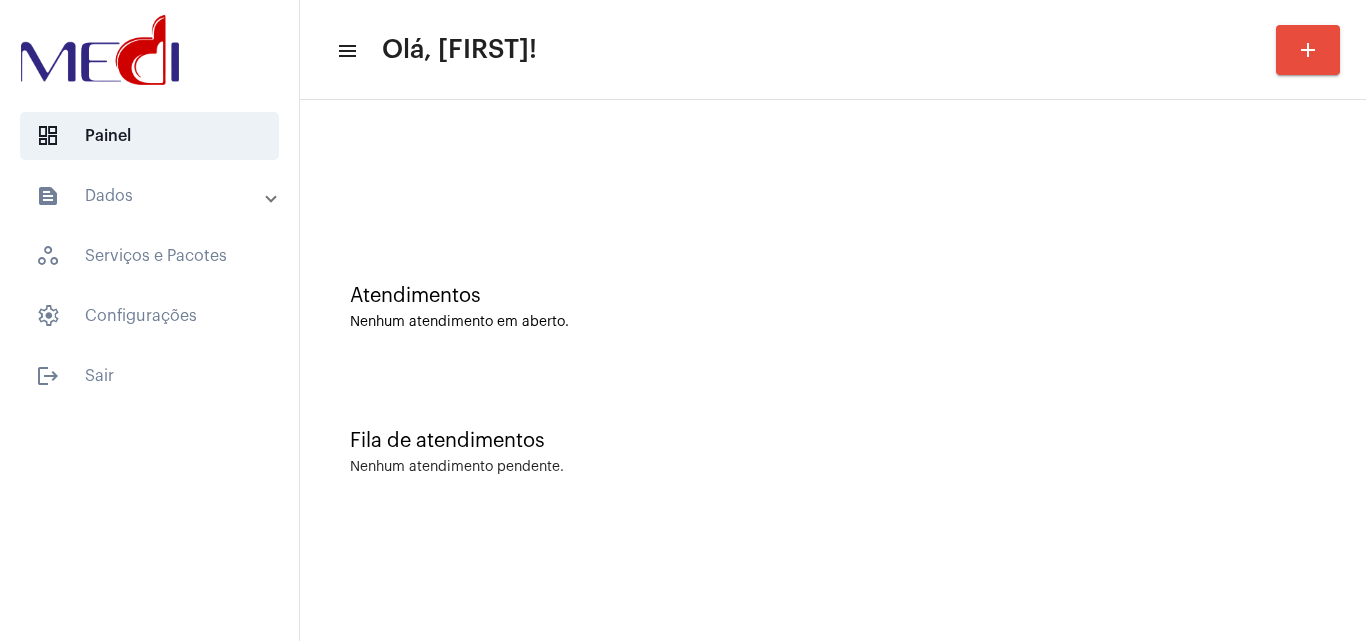 drag, startPoint x: 625, startPoint y: 332, endPoint x: 912, endPoint y: 257, distance: 296.63782 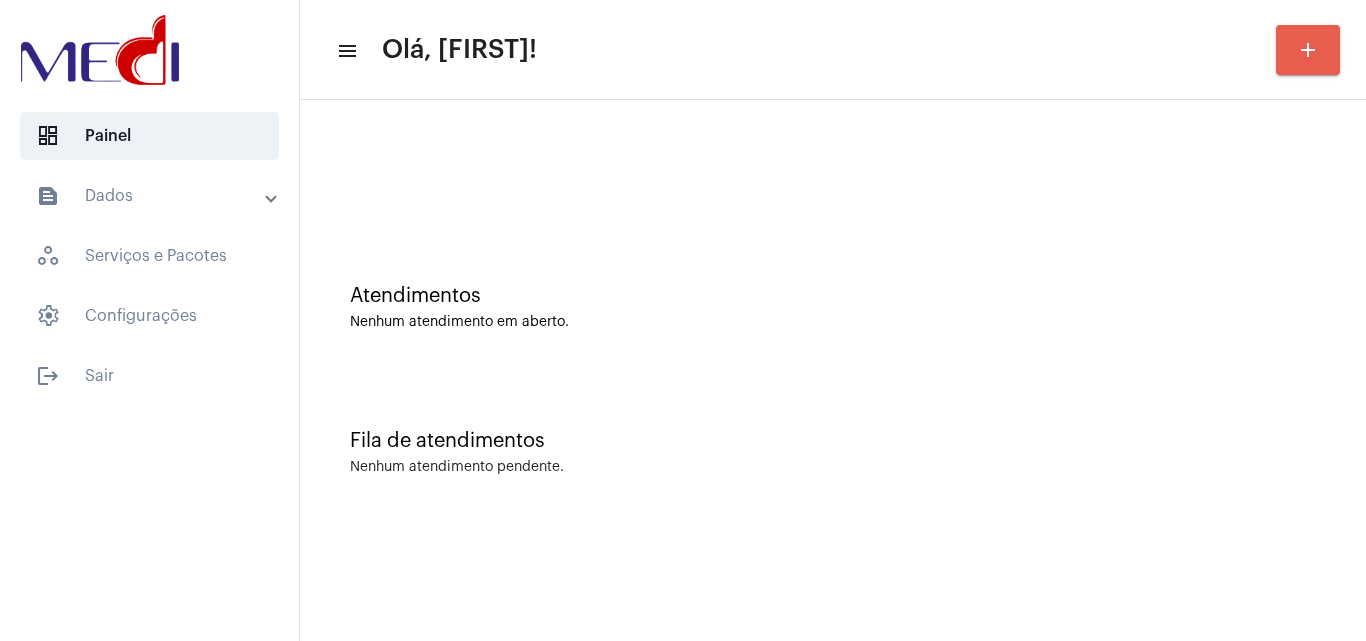 click on "add" 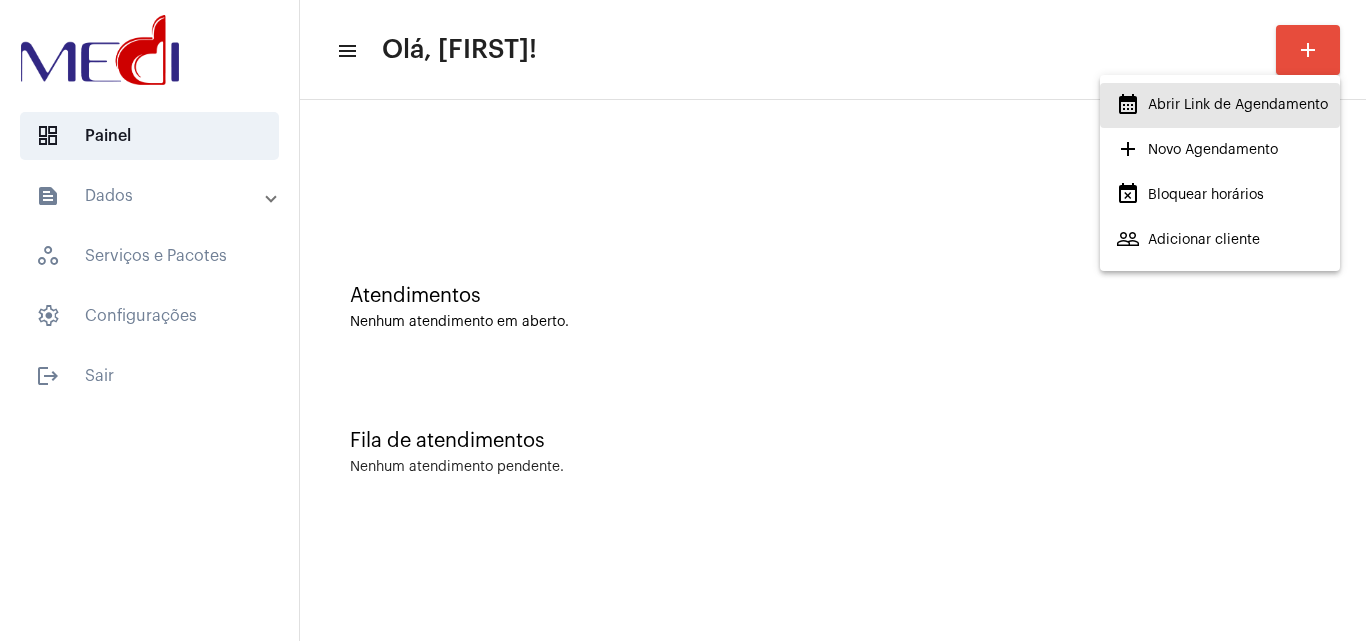 click on "calendar_month_outlined Abrir Link de Agendamento" at bounding box center (1222, 105) 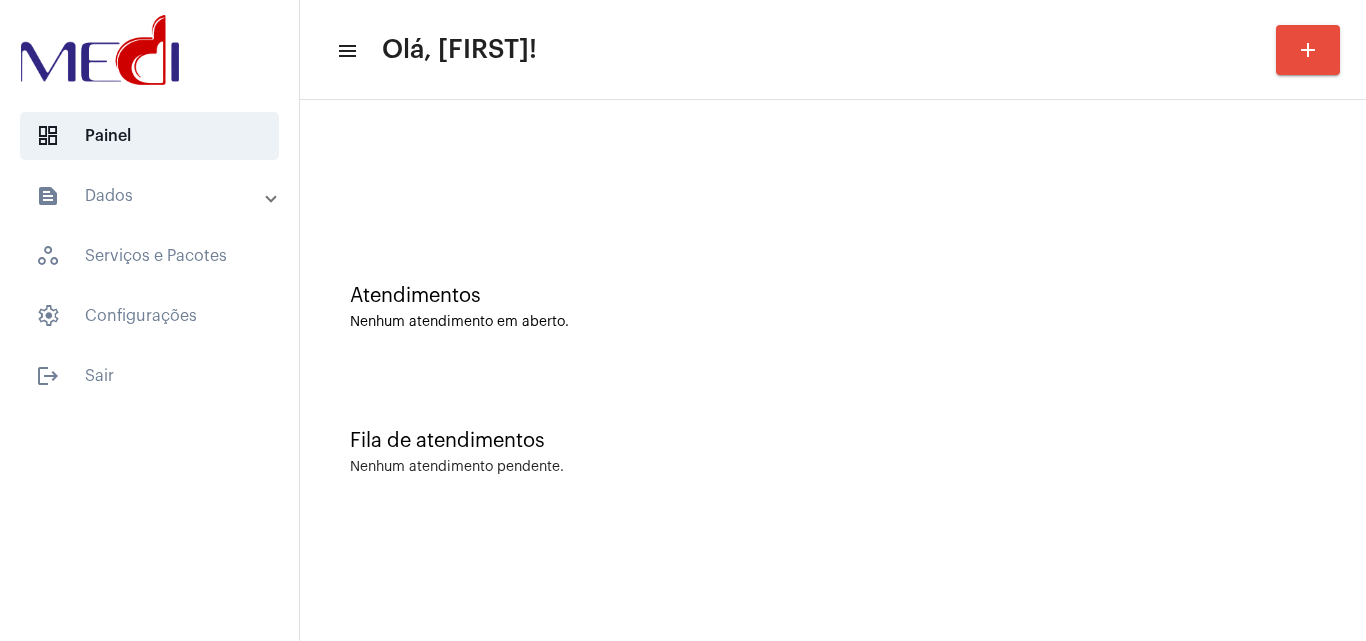 click on "Fila de atendimentos Nenhum atendimento pendente." 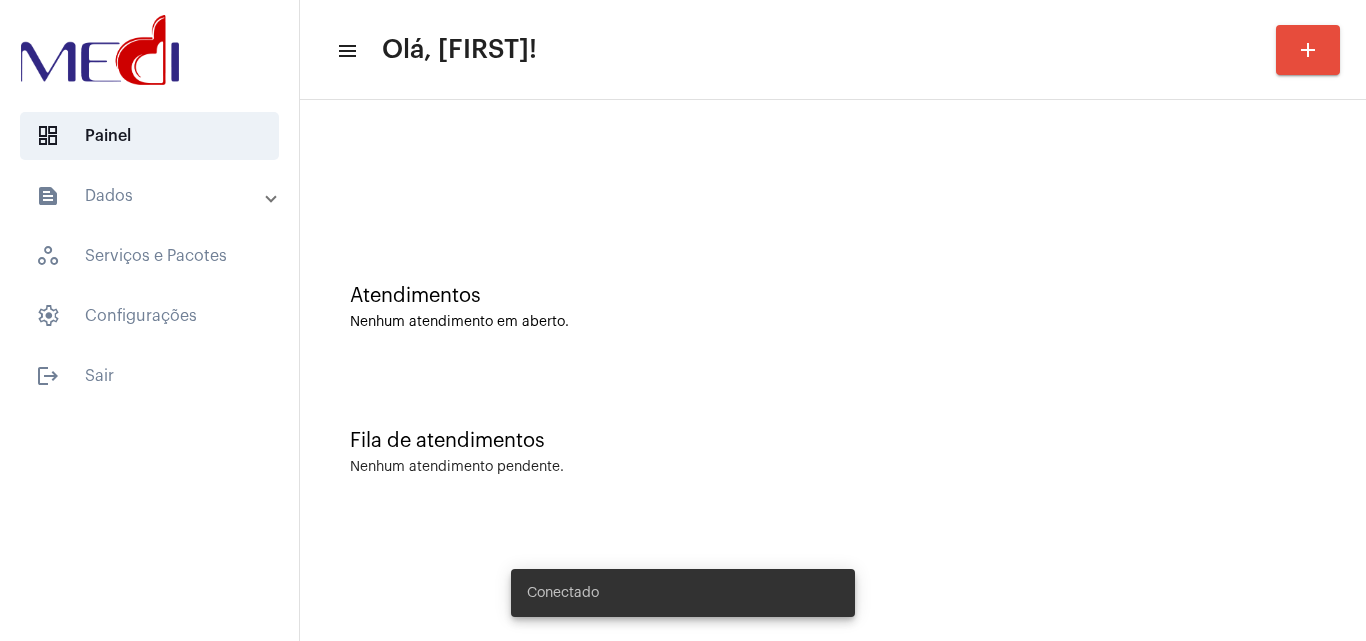 scroll, scrollTop: 0, scrollLeft: 0, axis: both 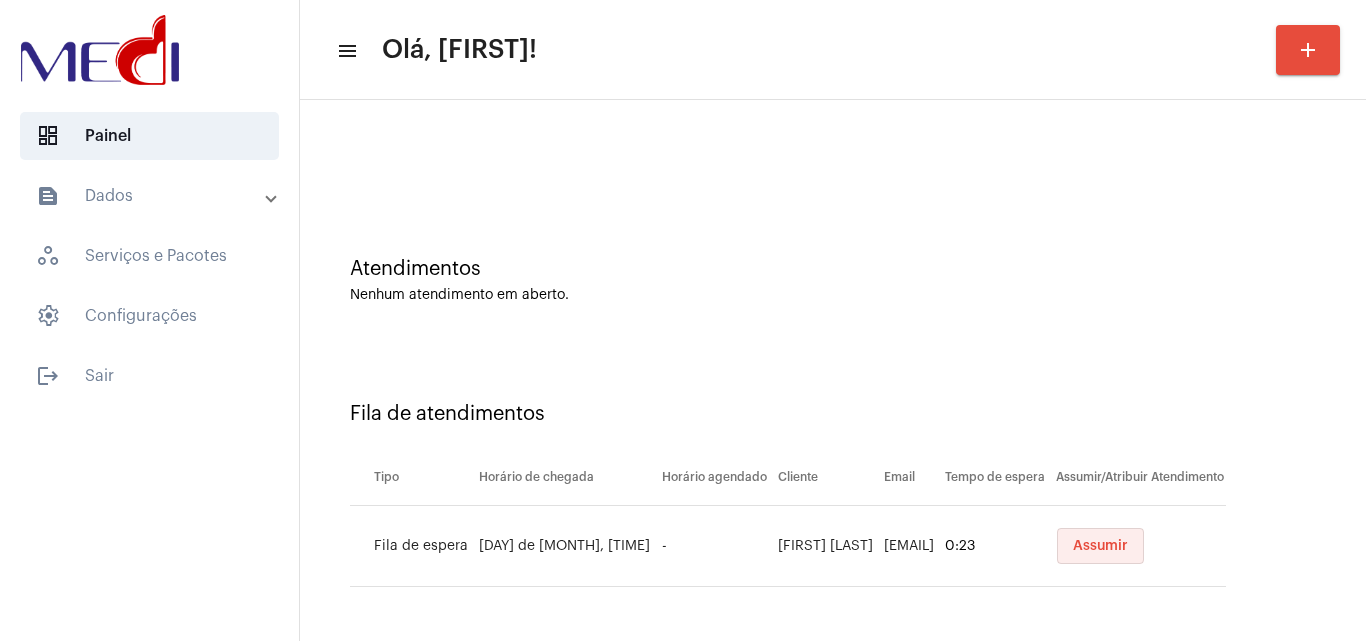 click on "Assumir" at bounding box center (1100, 546) 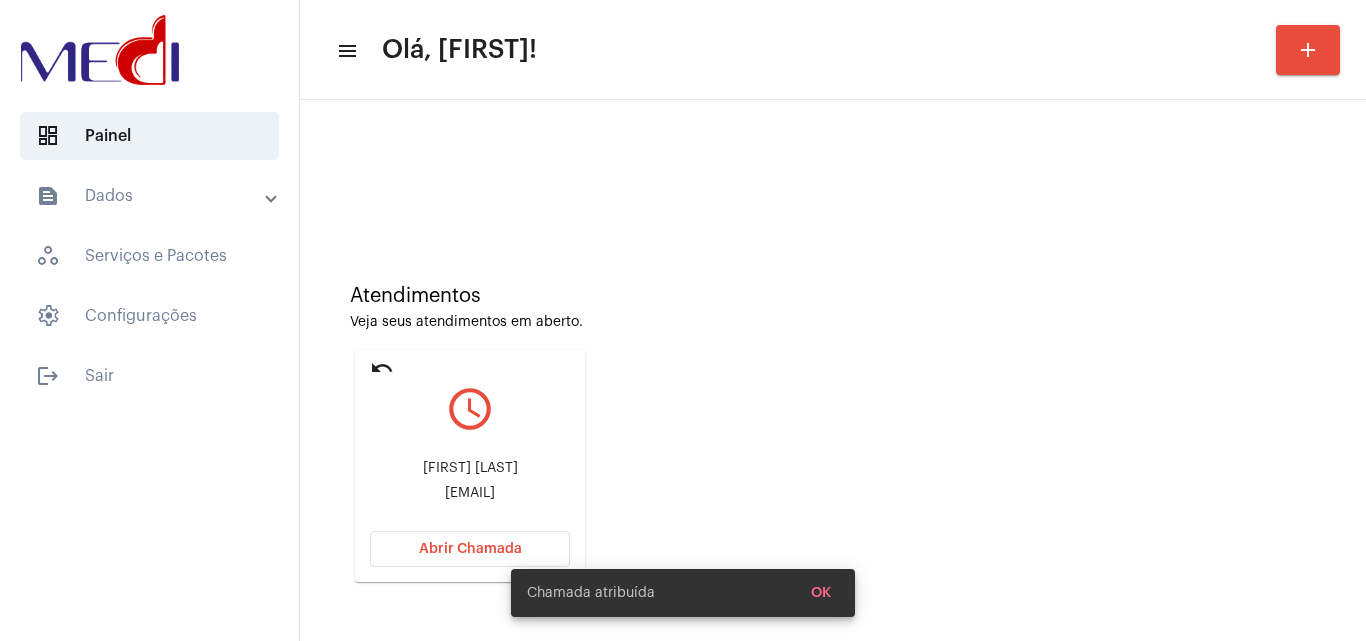 scroll, scrollTop: 100, scrollLeft: 0, axis: vertical 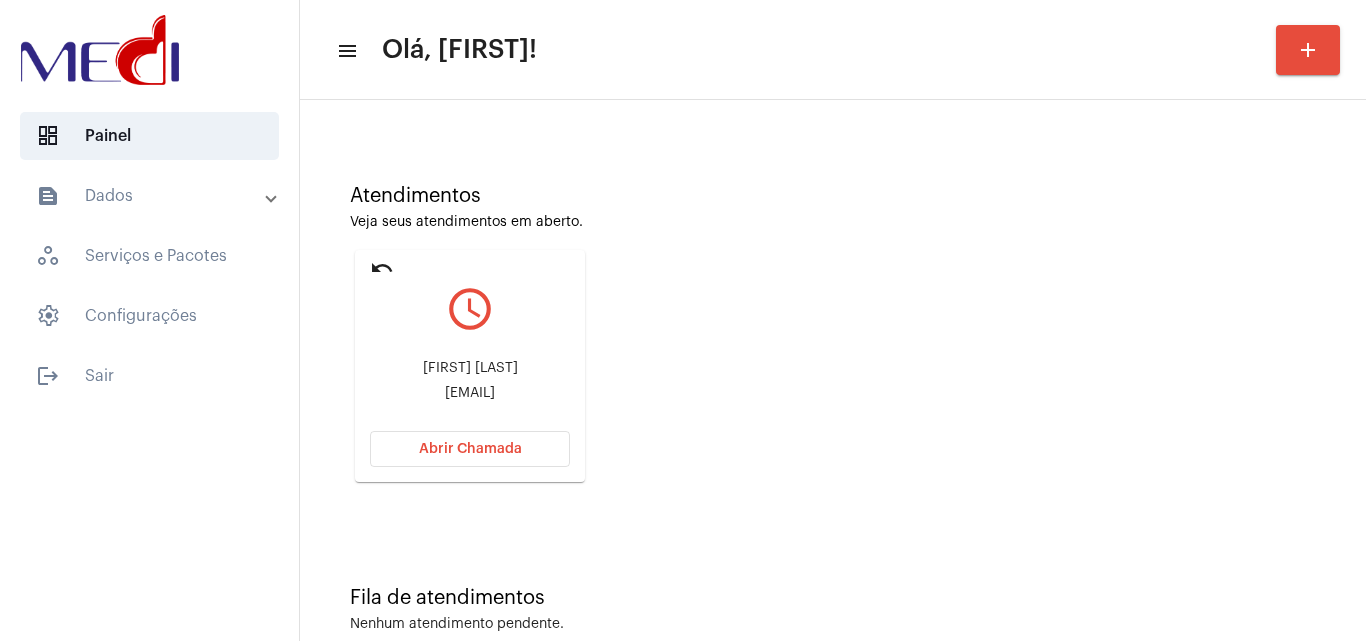 drag, startPoint x: 414, startPoint y: 370, endPoint x: 525, endPoint y: 379, distance: 111.364265 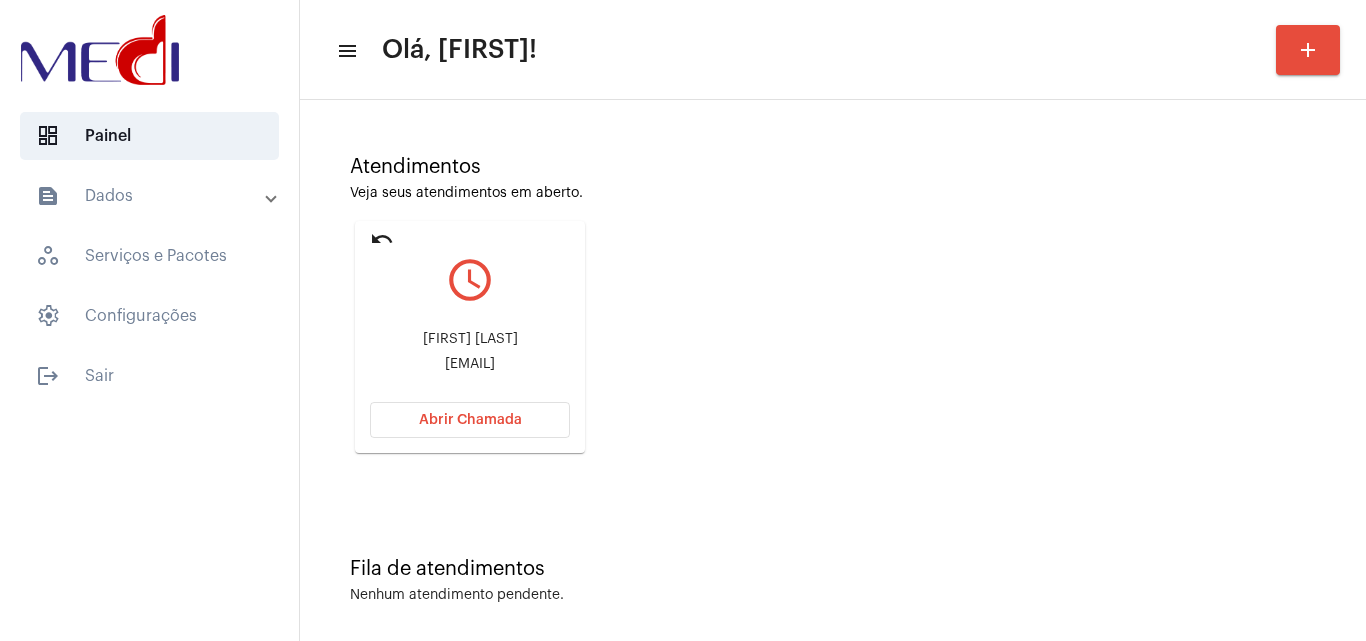 scroll, scrollTop: 141, scrollLeft: 0, axis: vertical 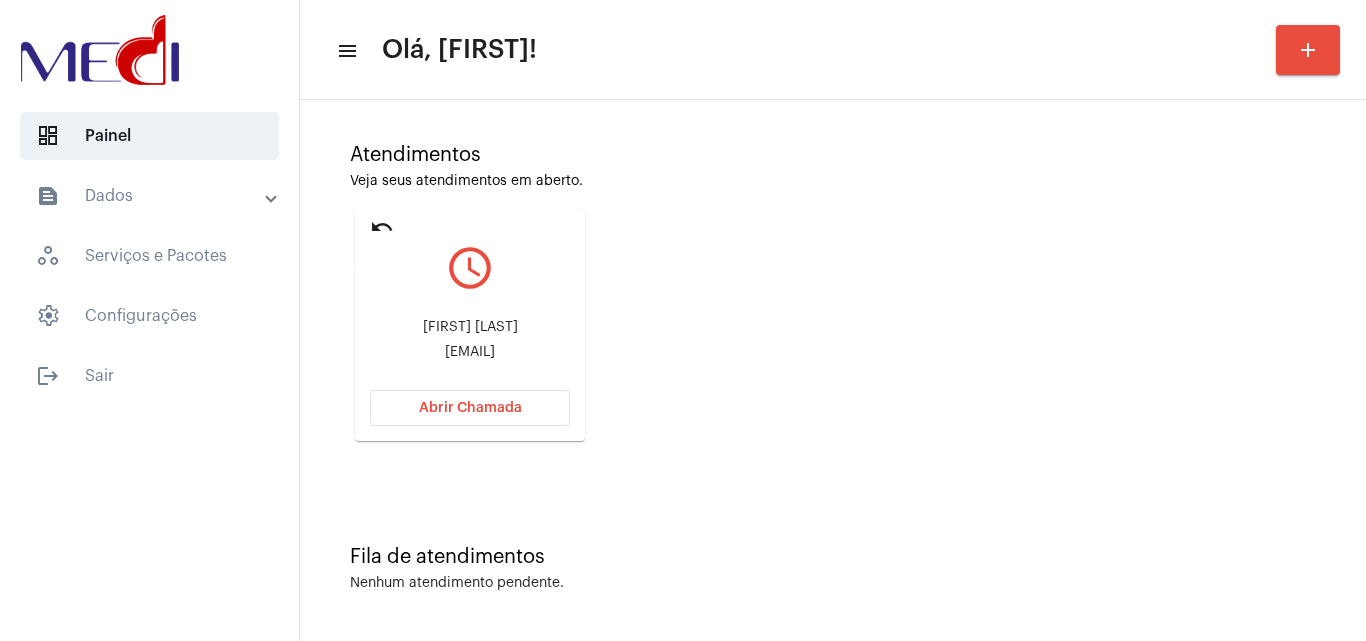 click on "undo" 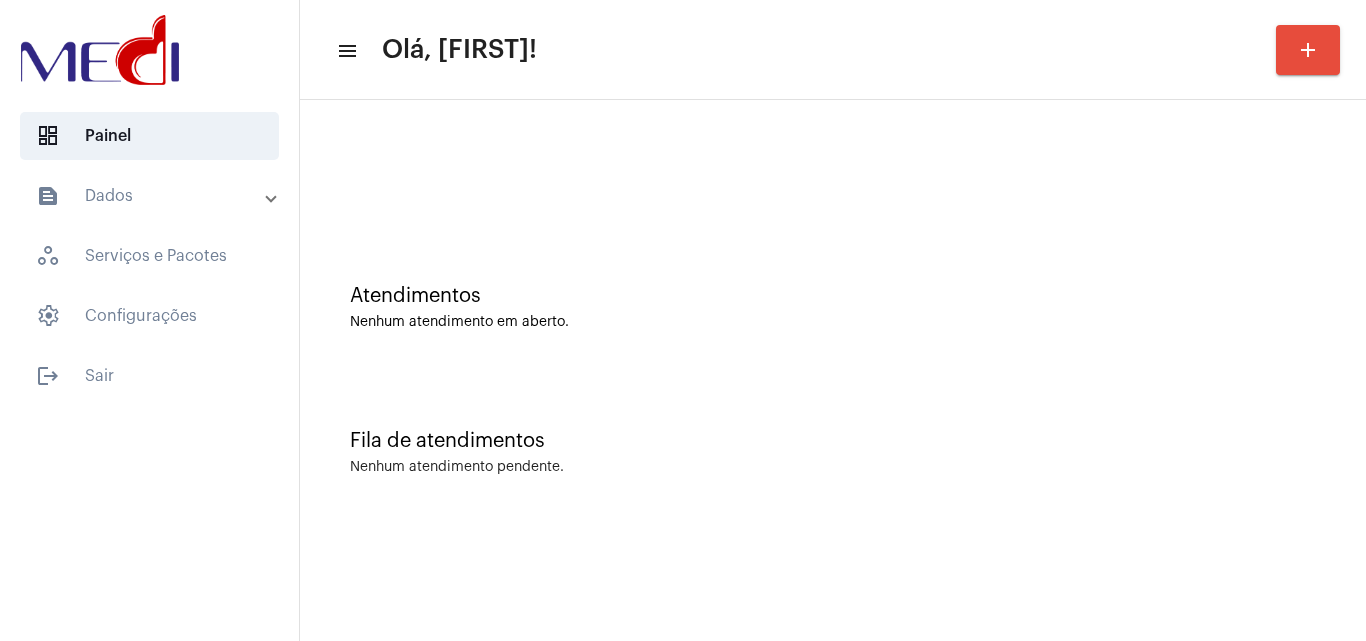 scroll, scrollTop: 0, scrollLeft: 0, axis: both 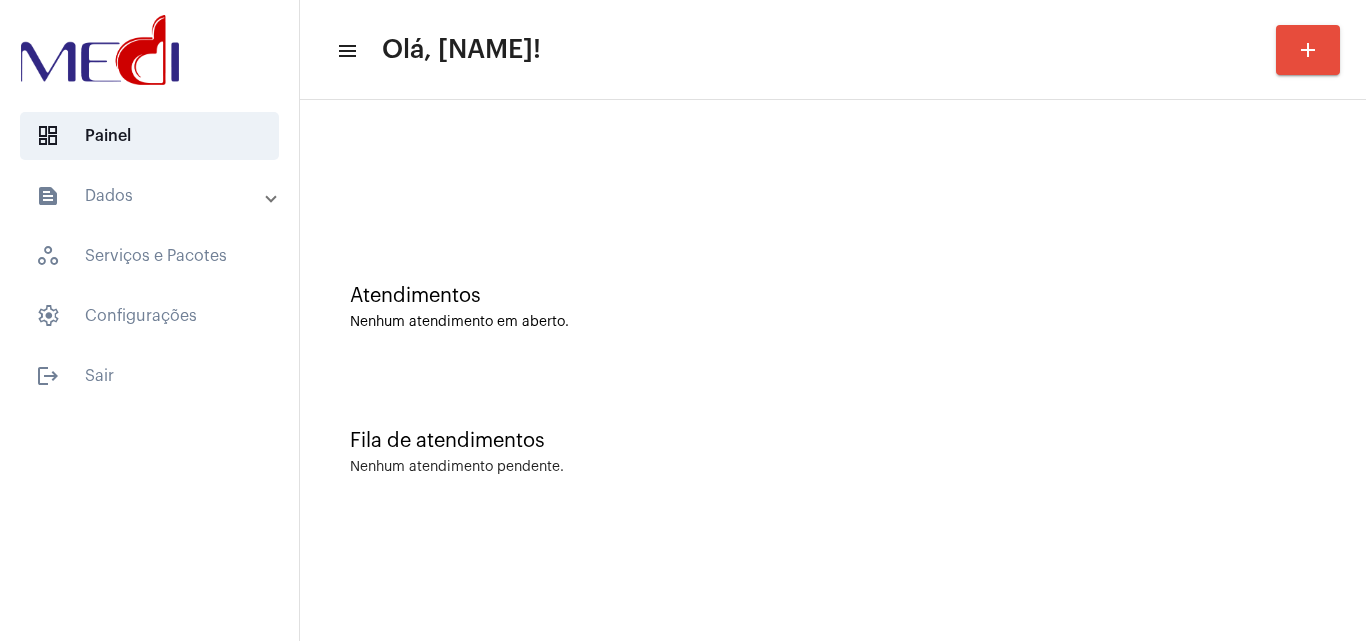click on "Fila de atendimentos Nenhum atendimento pendente." 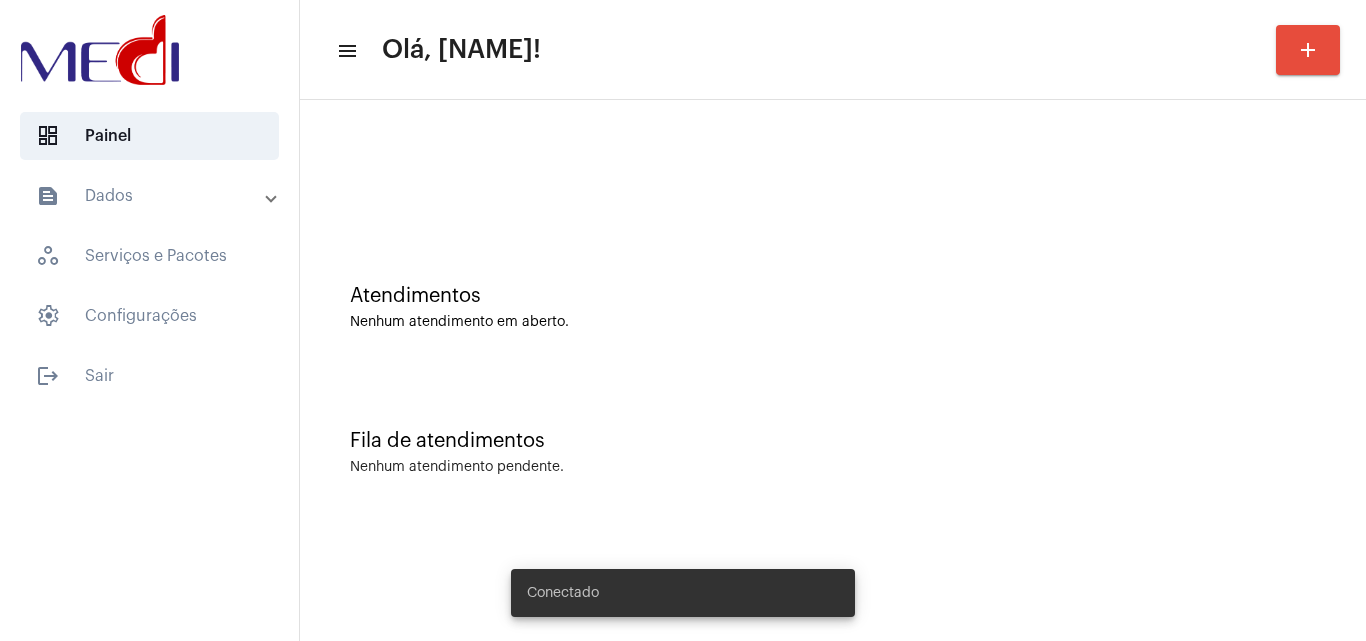 scroll, scrollTop: 0, scrollLeft: 0, axis: both 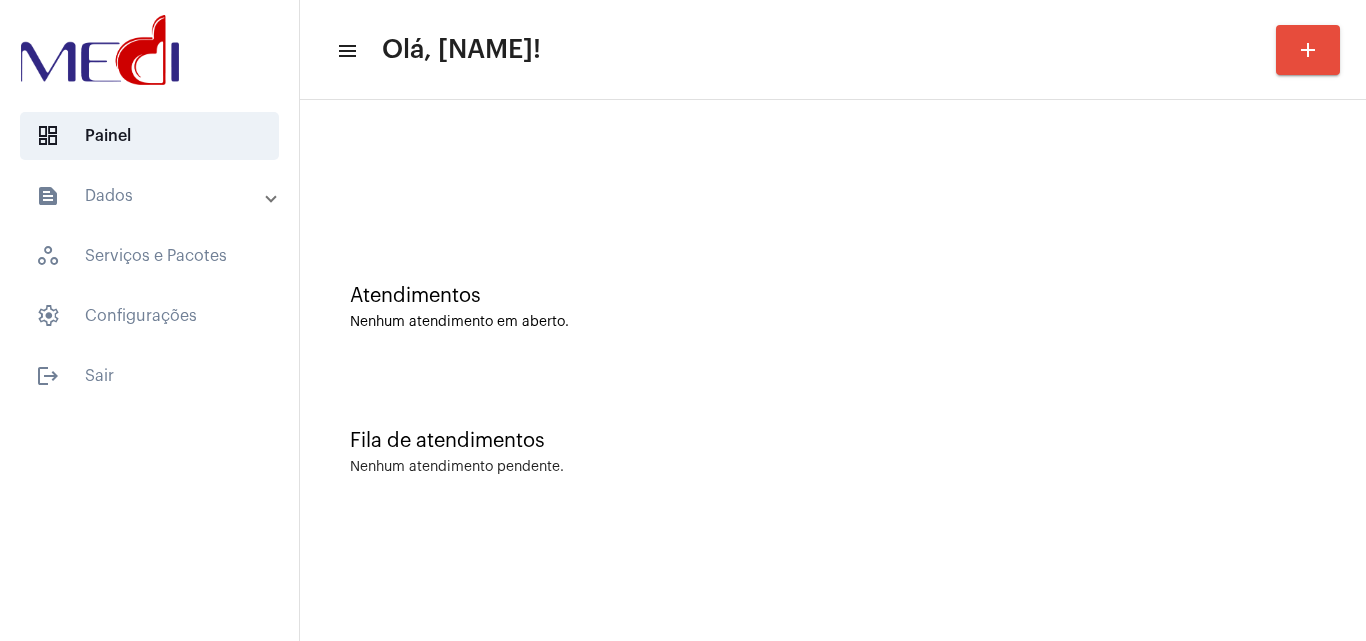 click on "Fila de atendimentos Nenhum atendimento pendente." 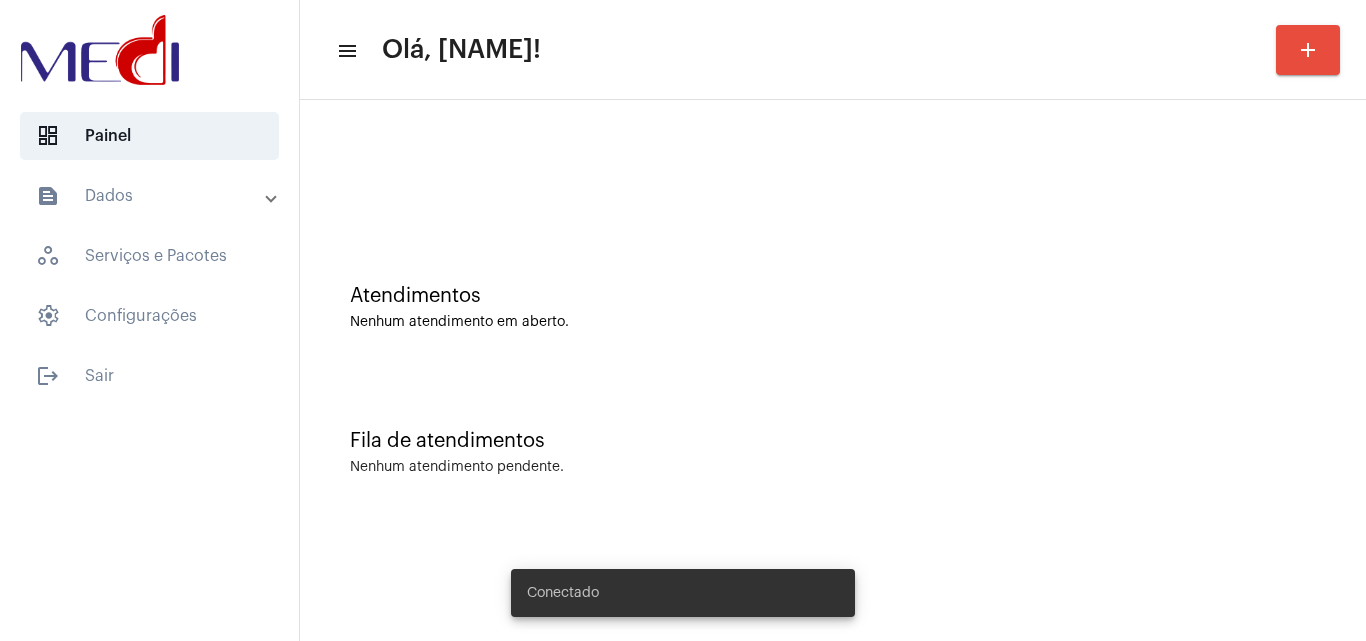 scroll, scrollTop: 0, scrollLeft: 0, axis: both 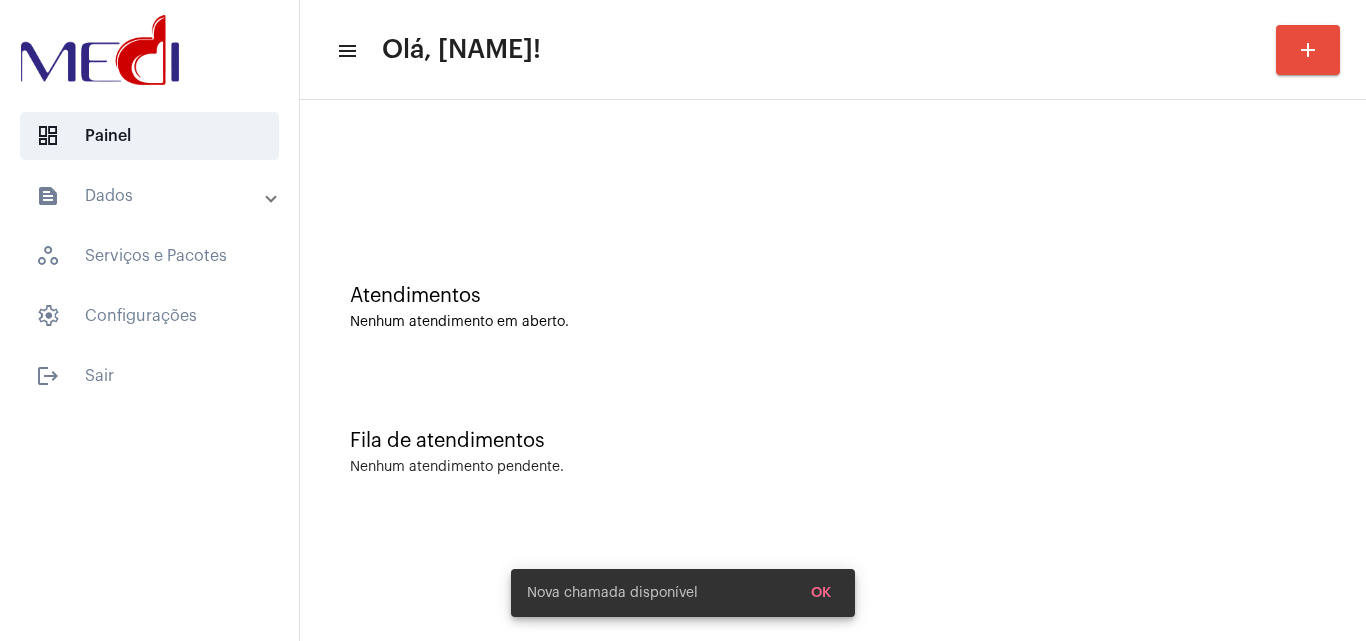 click on "Atendimentos Nenhum atendimento em aberto." 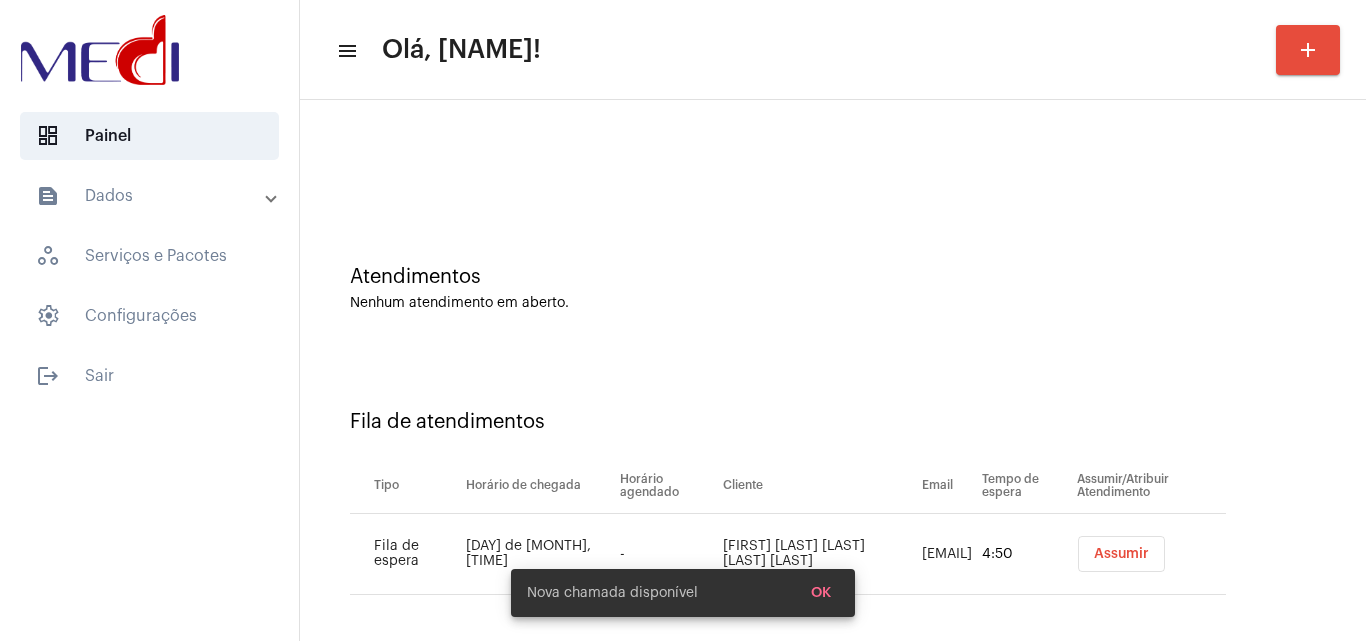 scroll, scrollTop: 27, scrollLeft: 0, axis: vertical 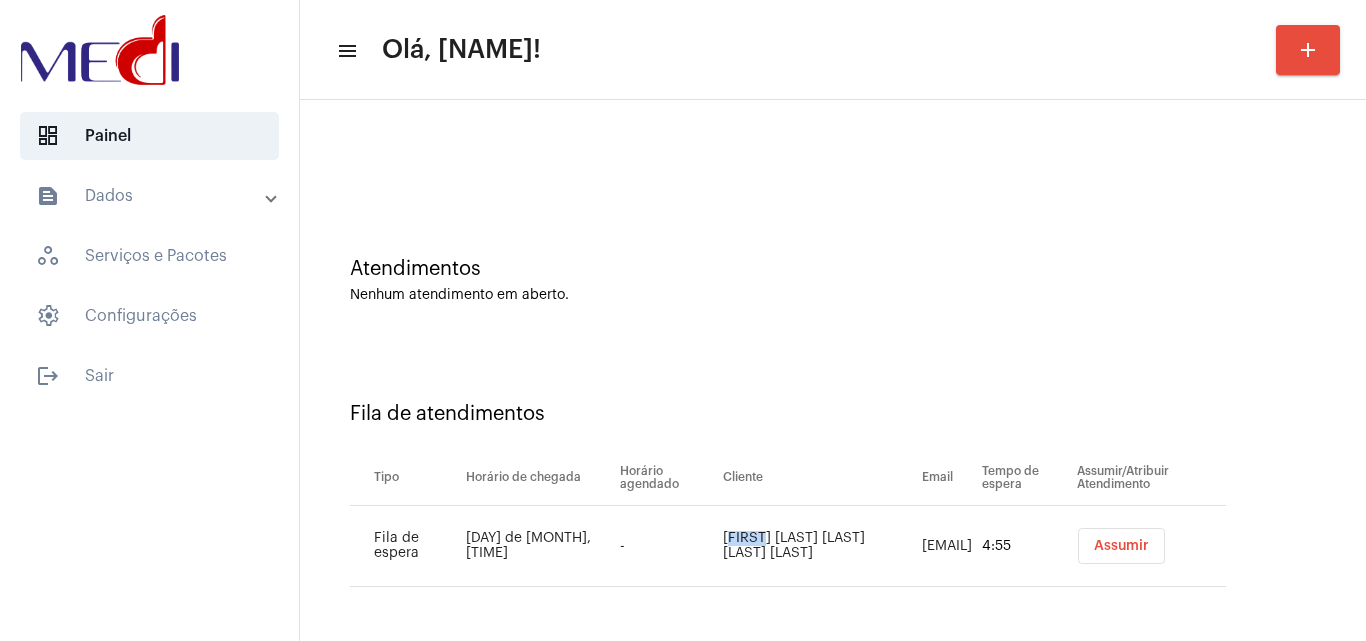 drag, startPoint x: 636, startPoint y: 534, endPoint x: 678, endPoint y: 539, distance: 42.296574 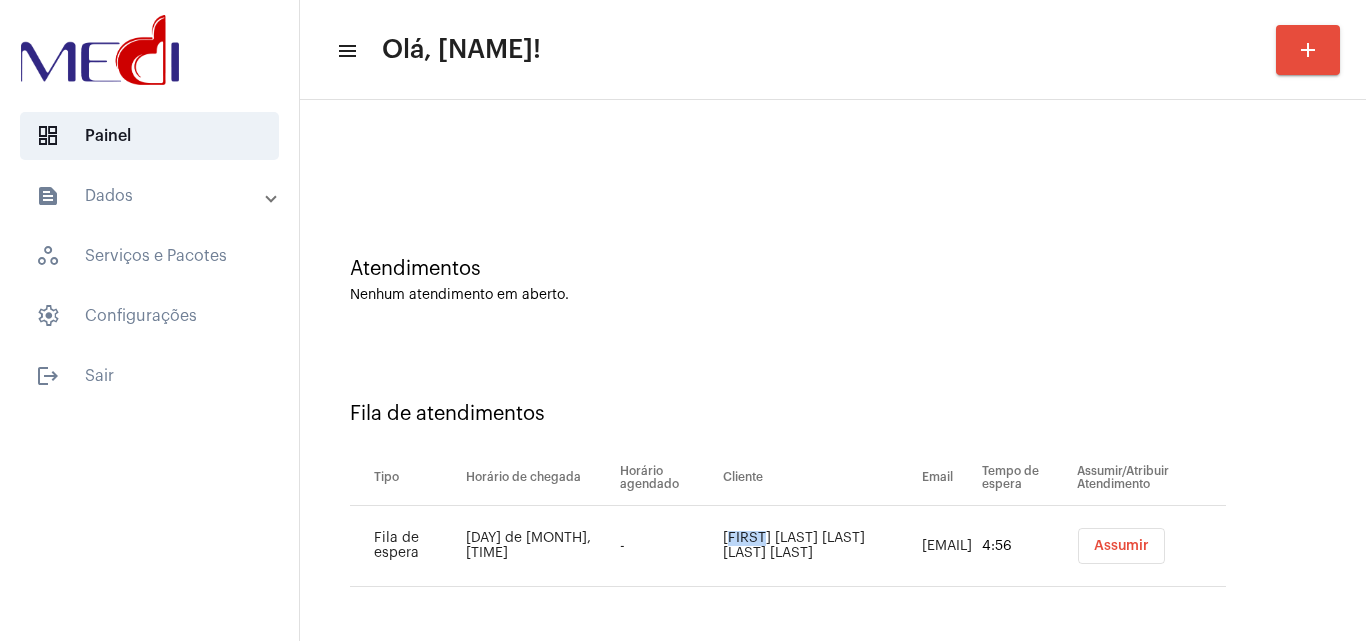 copy on "[FIRST]" 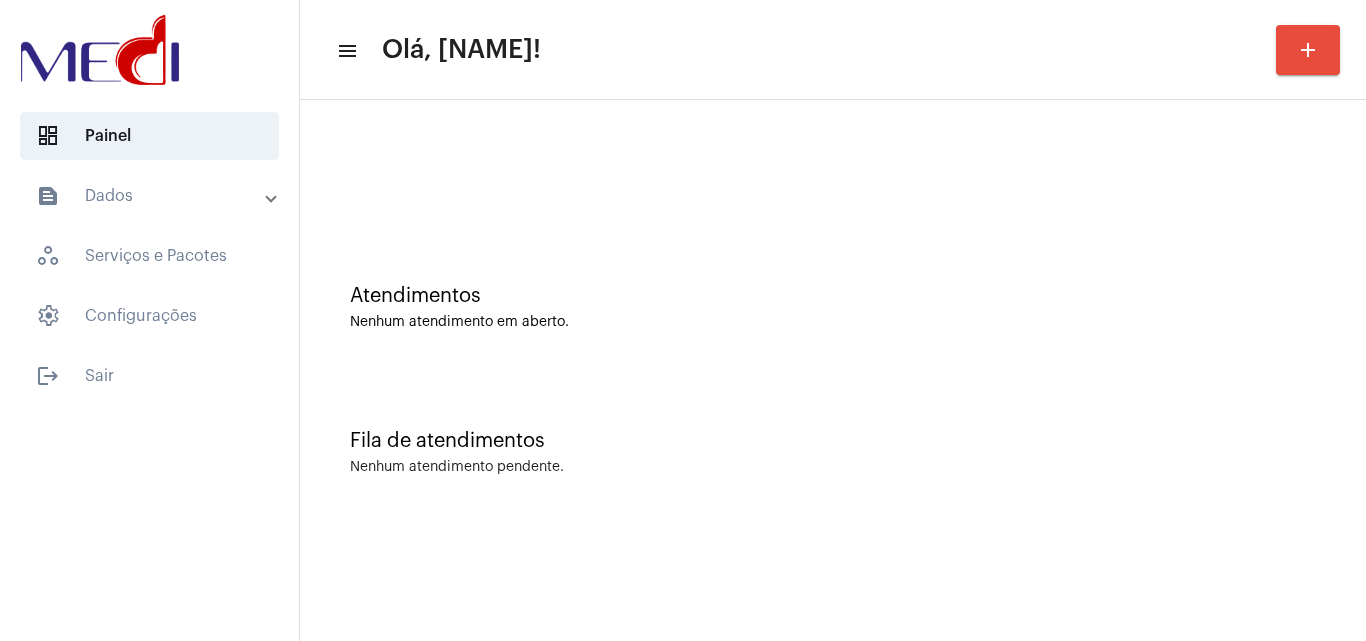 scroll, scrollTop: 0, scrollLeft: 0, axis: both 